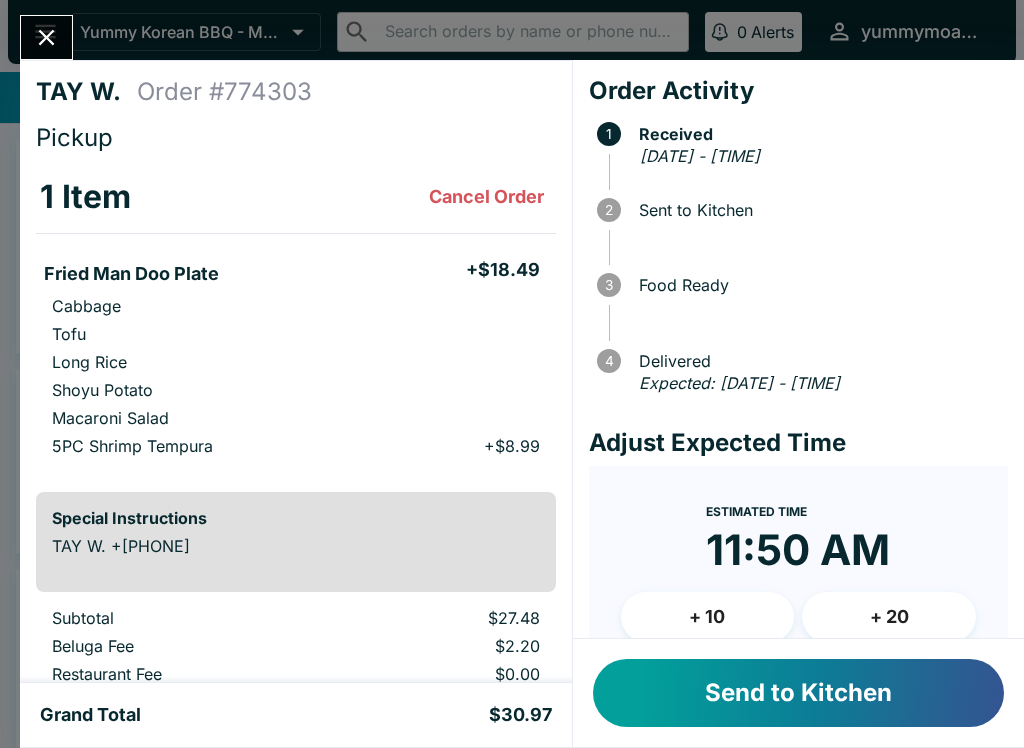 scroll, scrollTop: 0, scrollLeft: 0, axis: both 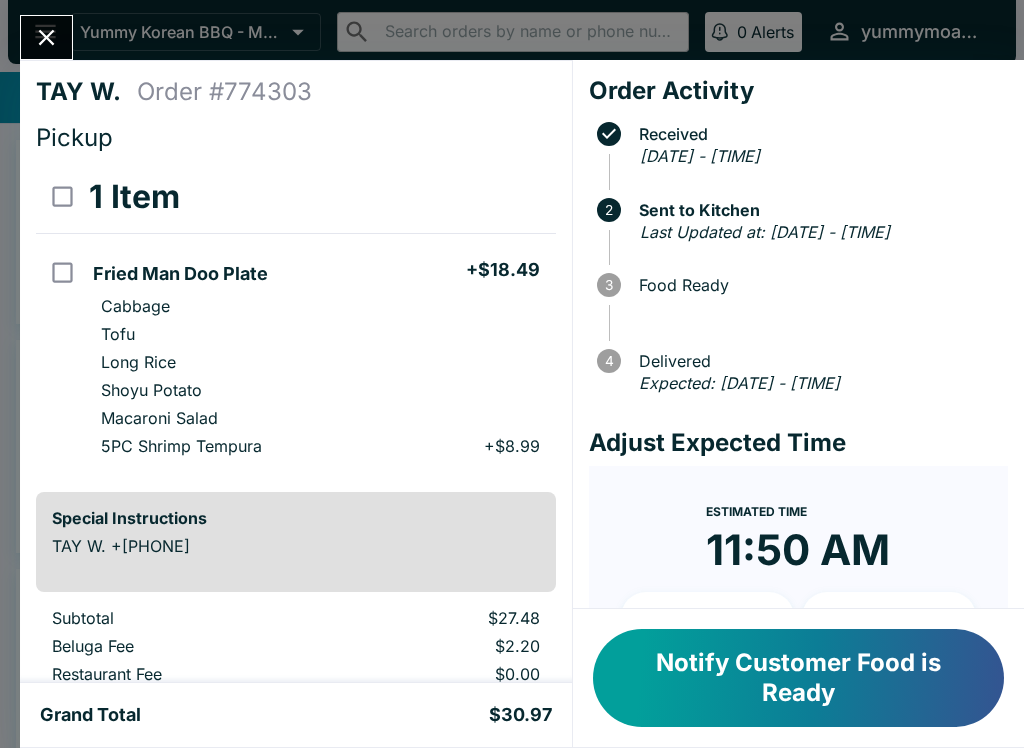 click on "Notify Customer Food is Ready" at bounding box center [798, 678] 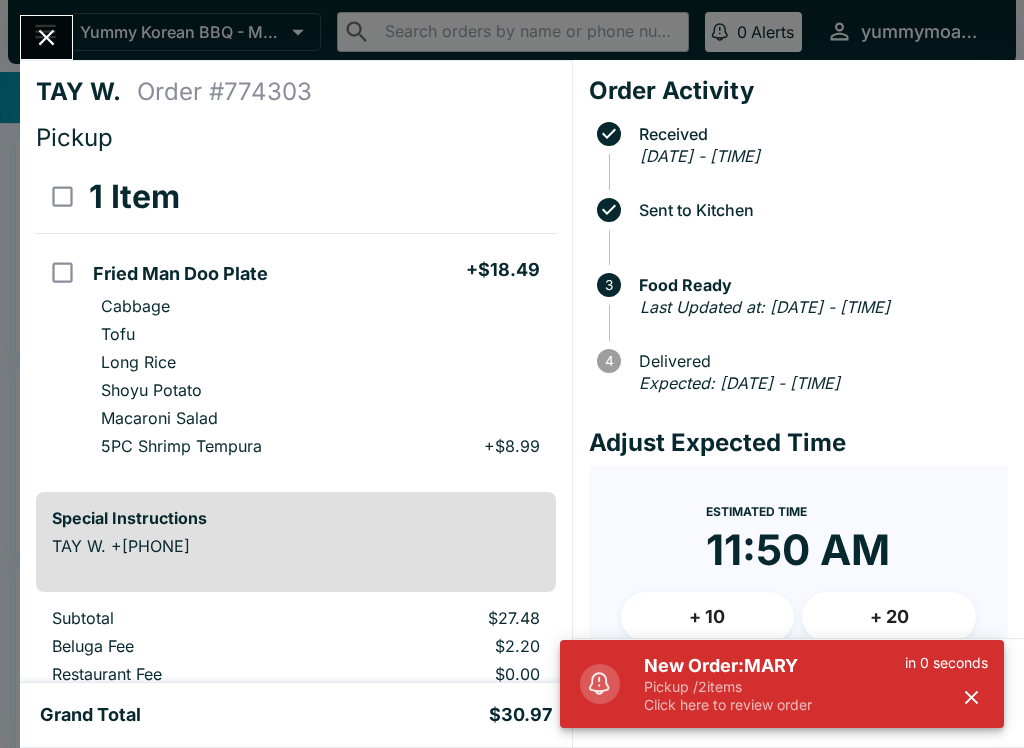 click on "Pickup   /  2  items" at bounding box center [774, 687] 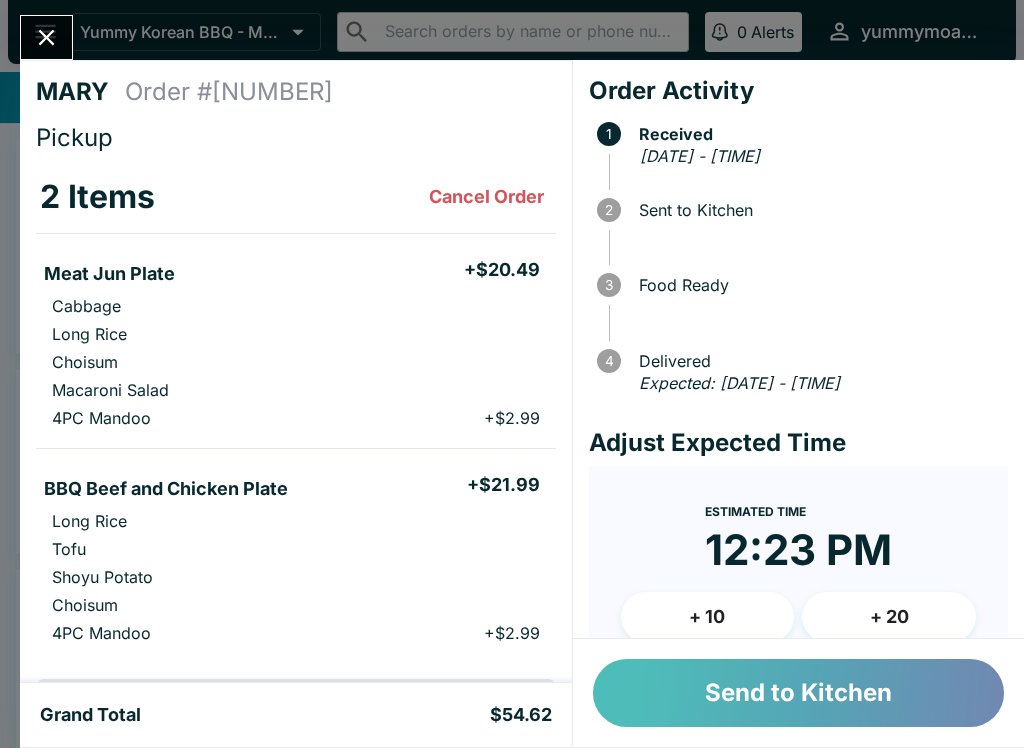 click on "Send to Kitchen" at bounding box center (798, 693) 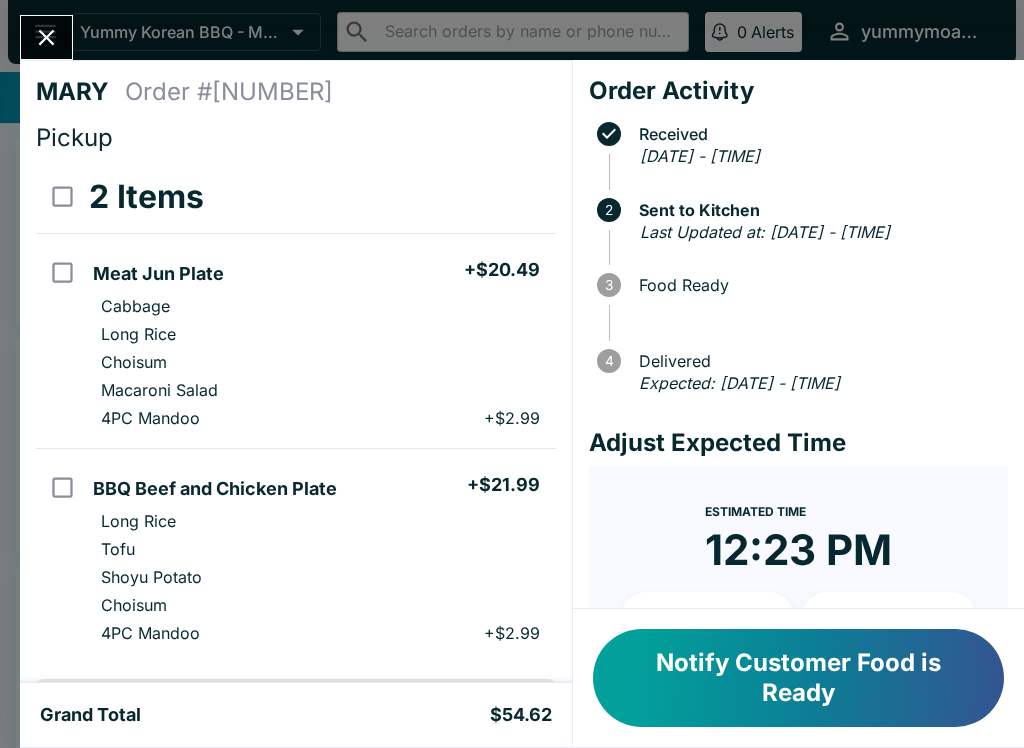 click on "Notify Customer Food is Ready" at bounding box center [798, 678] 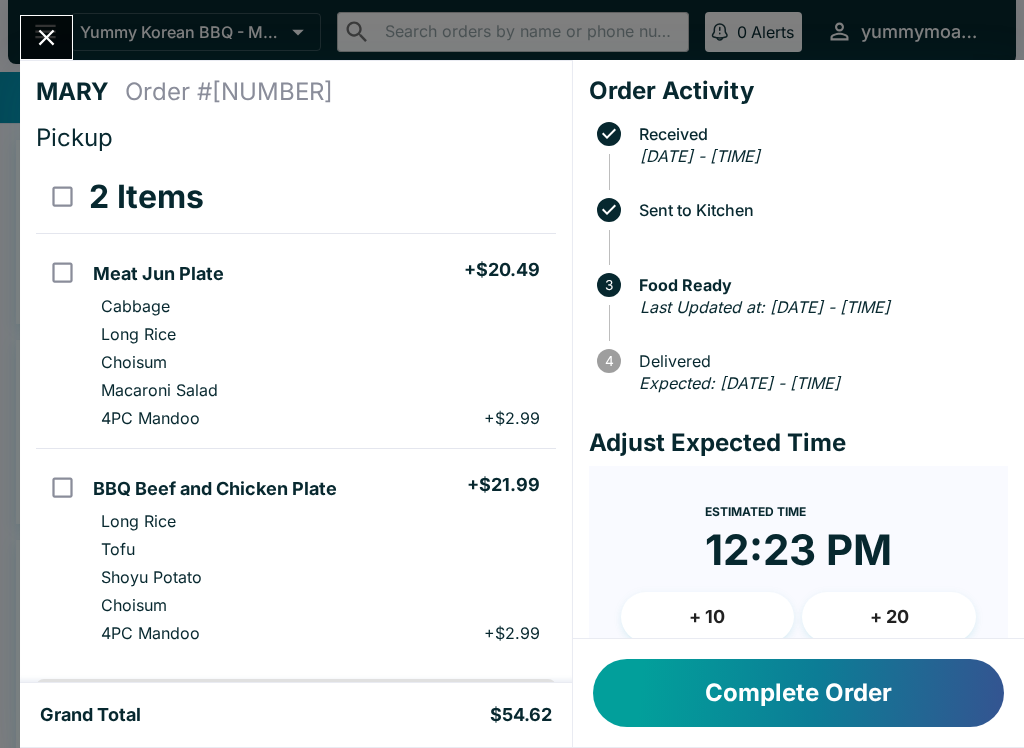 click on "Complete Order" at bounding box center [798, 693] 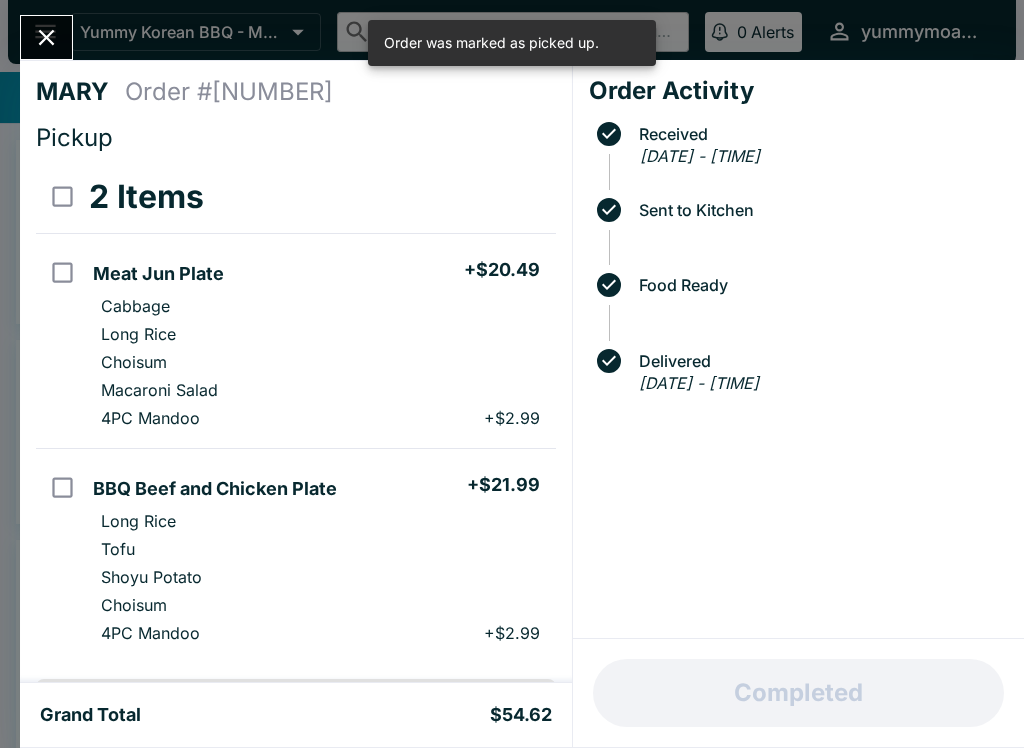 click at bounding box center [46, 37] 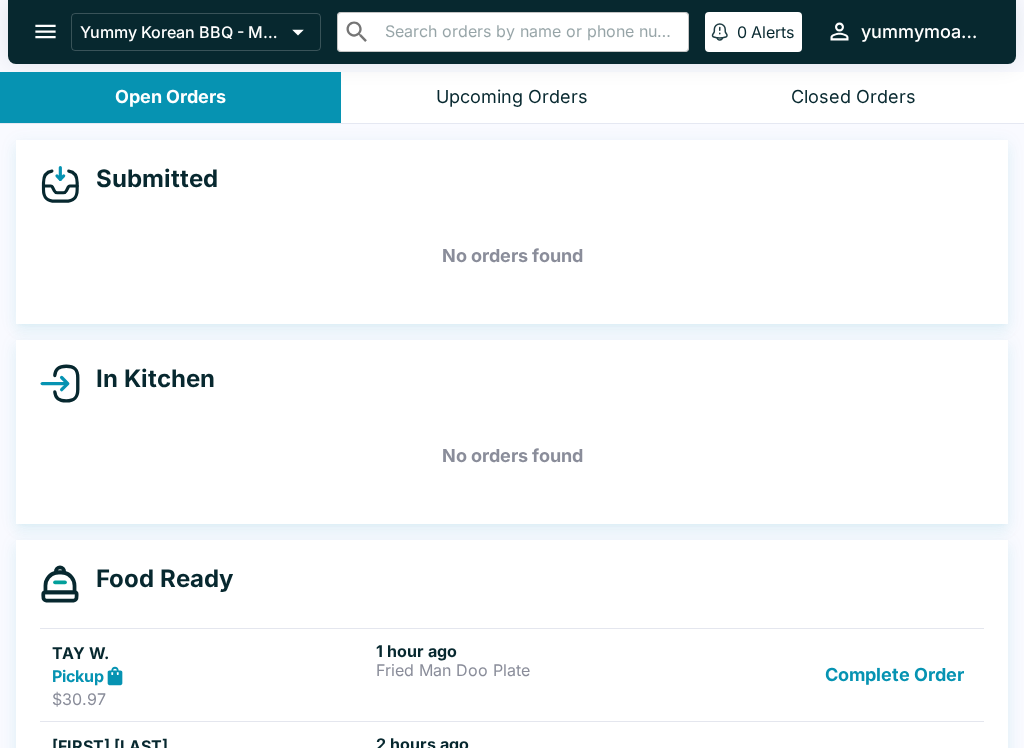 scroll, scrollTop: 48, scrollLeft: 0, axis: vertical 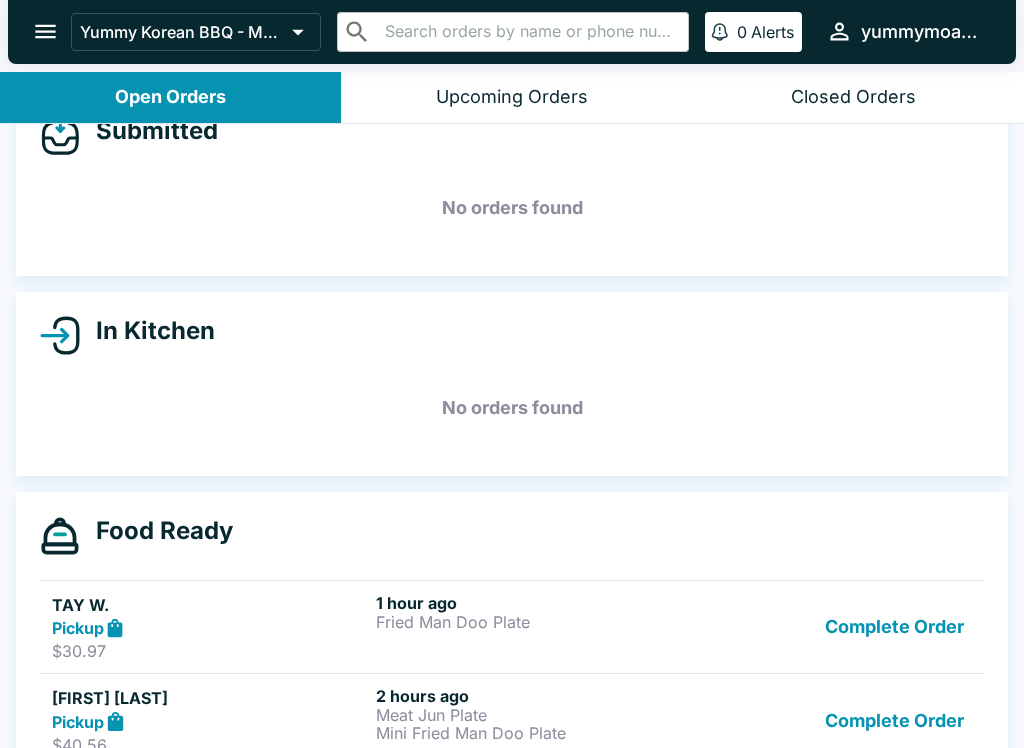 click on "Fried Man Doo Plate" at bounding box center [534, 622] 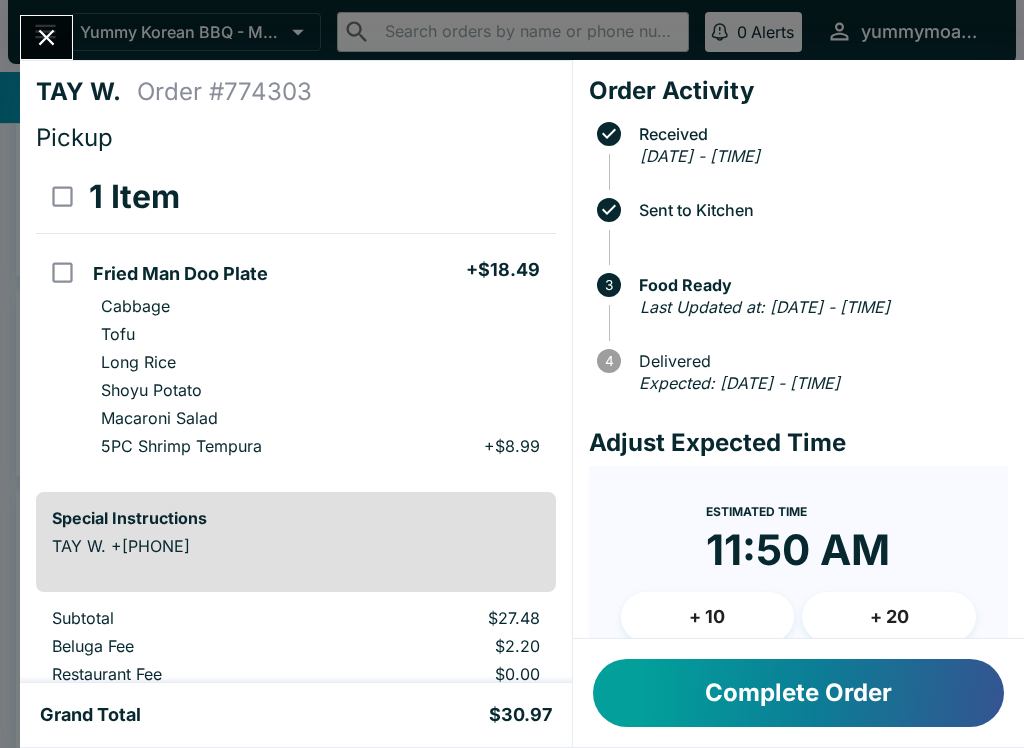 scroll, scrollTop: -2, scrollLeft: 0, axis: vertical 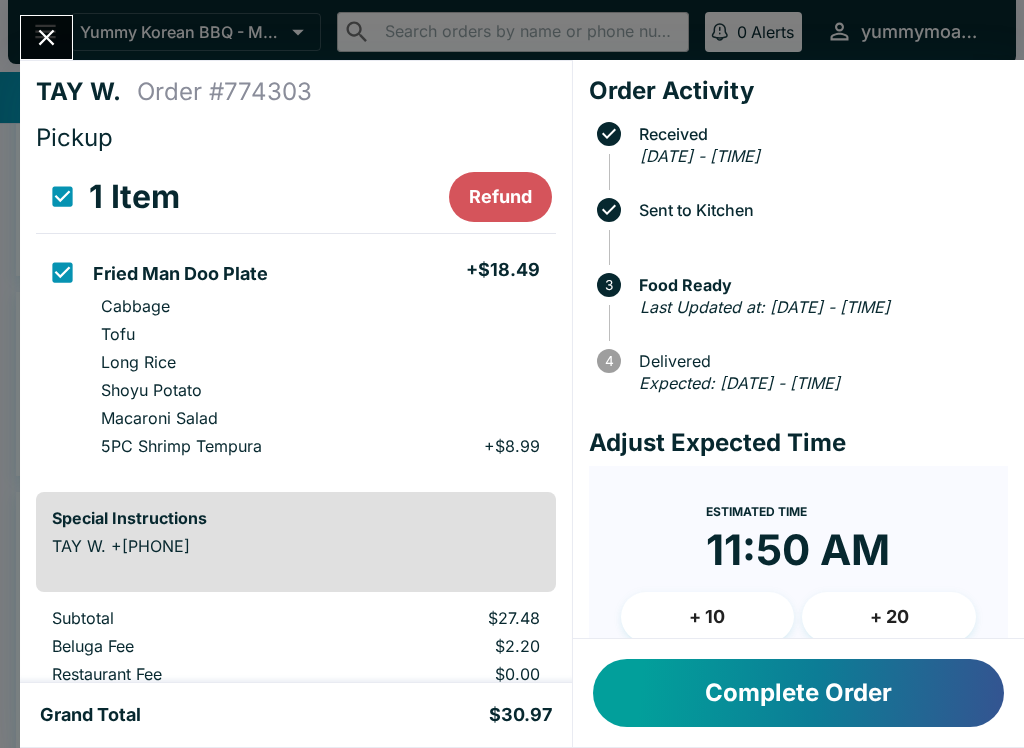 click at bounding box center [46, 37] 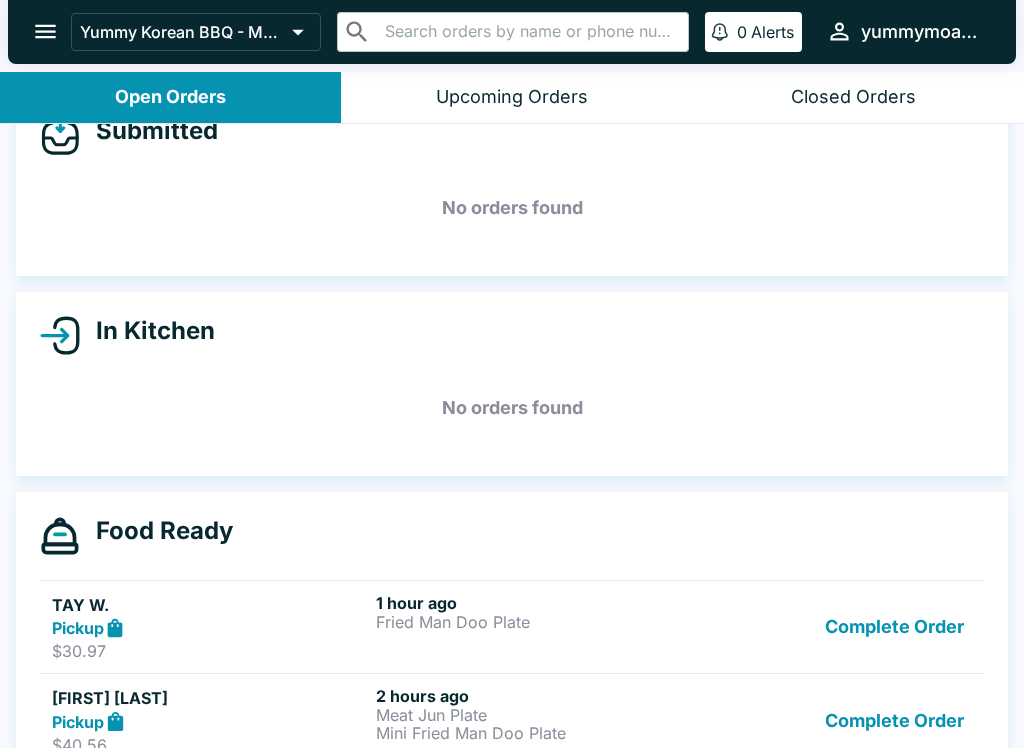 click on "Pickup" at bounding box center (78, 628) 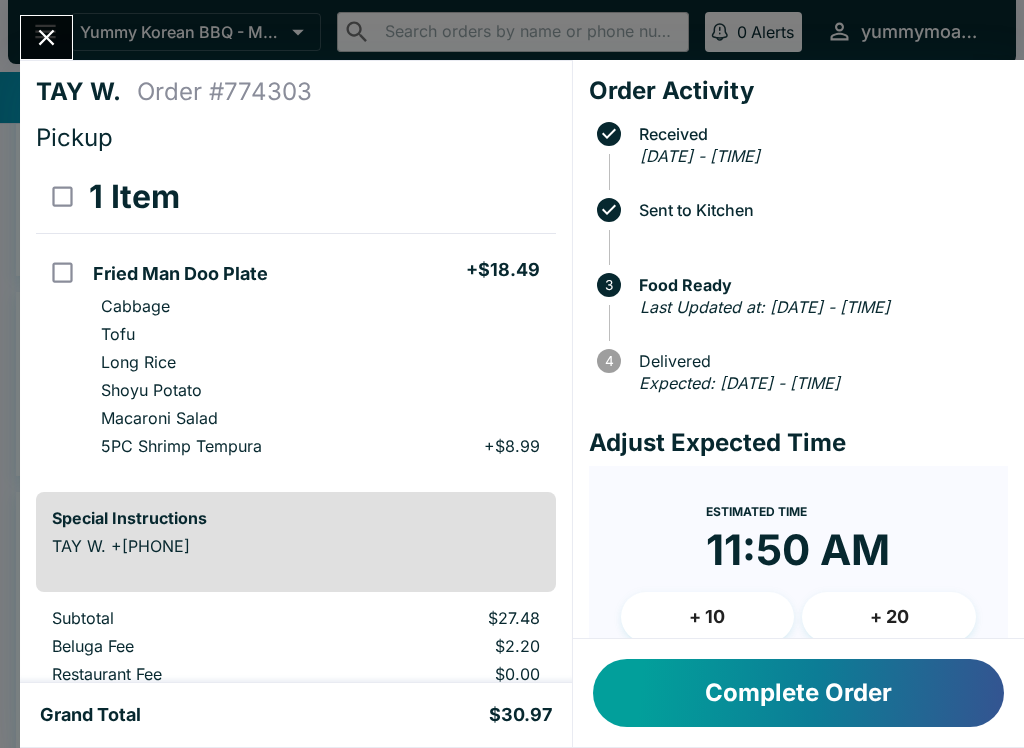 scroll, scrollTop: 0, scrollLeft: 0, axis: both 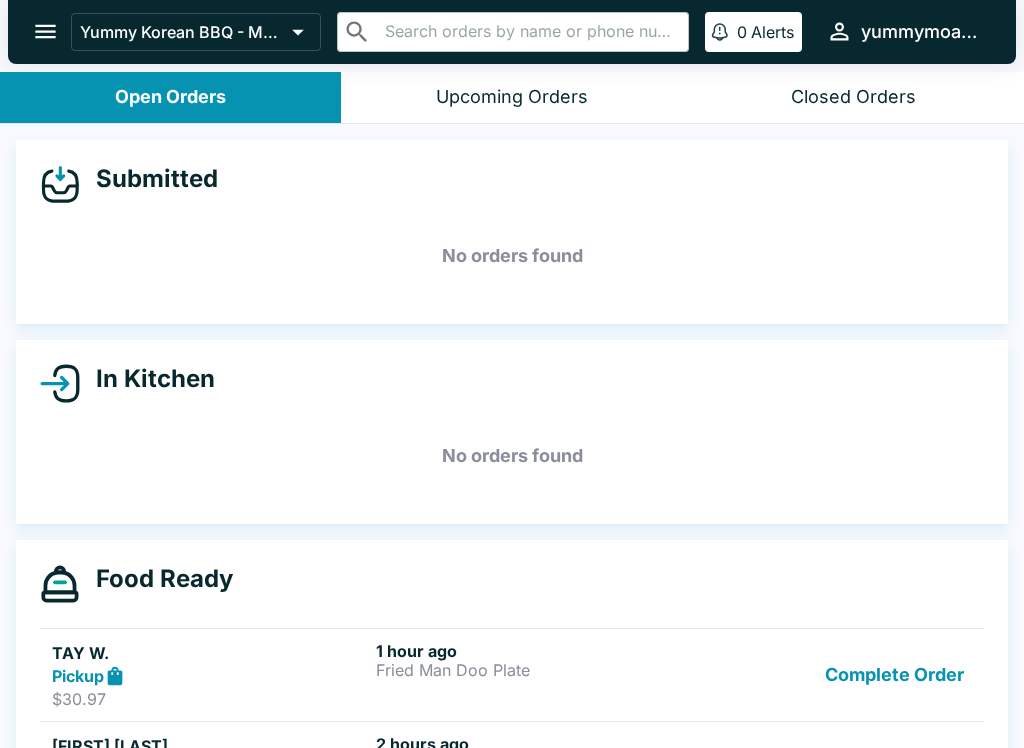 click on "Pickup" at bounding box center [78, 676] 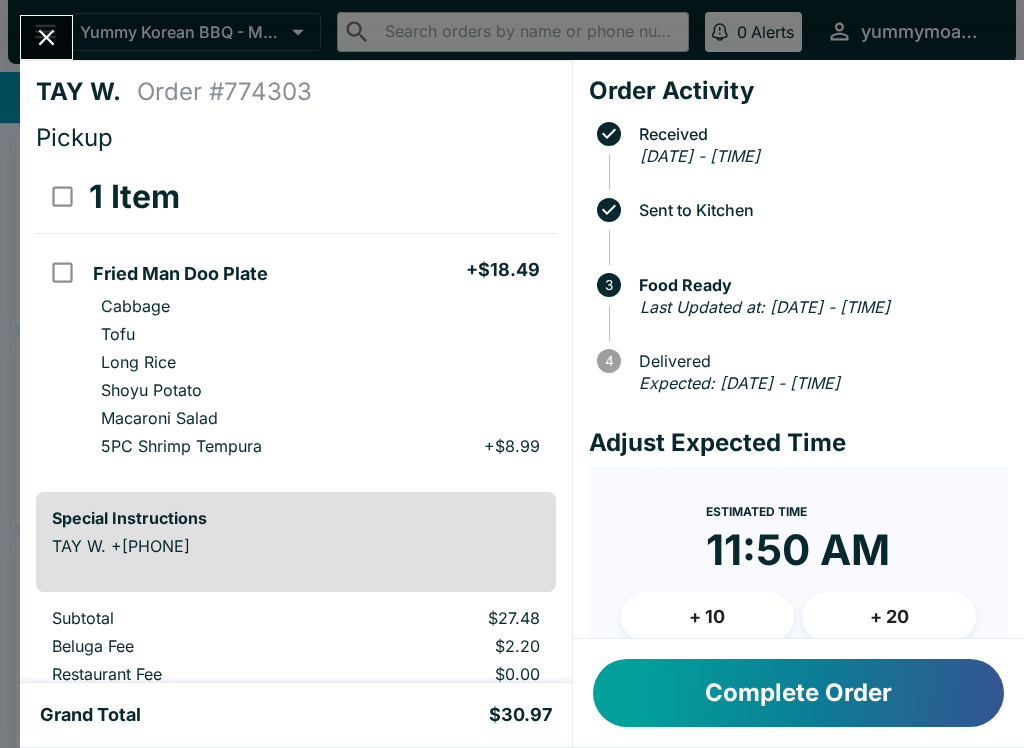 scroll, scrollTop: 0, scrollLeft: 0, axis: both 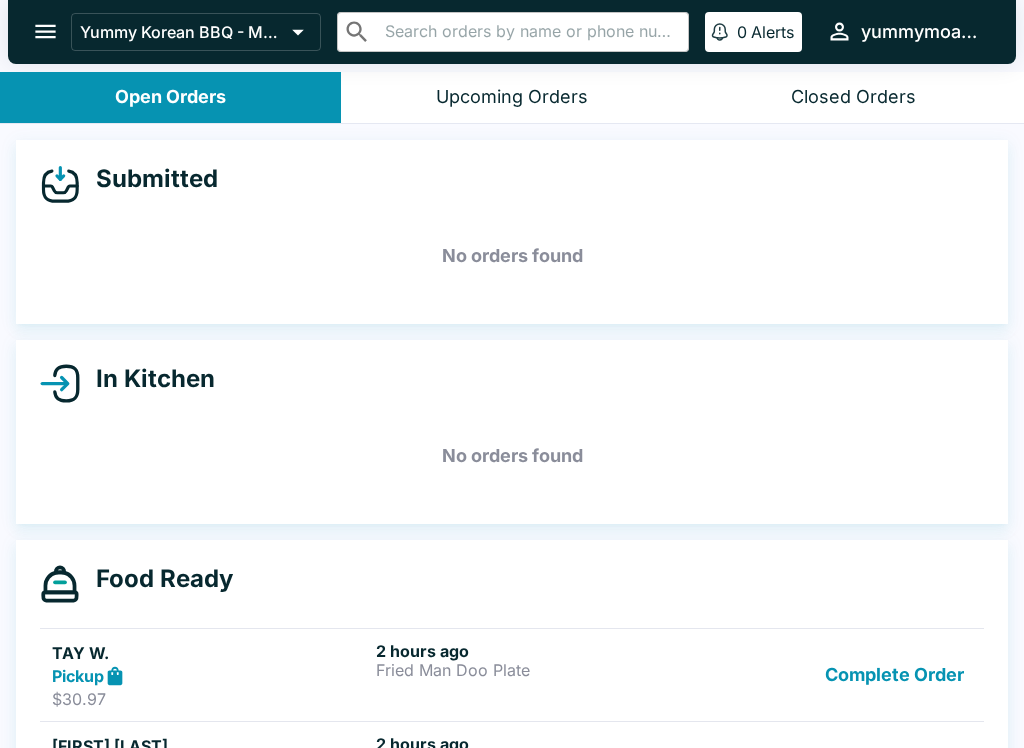 click on "Closed Orders" at bounding box center [853, 97] 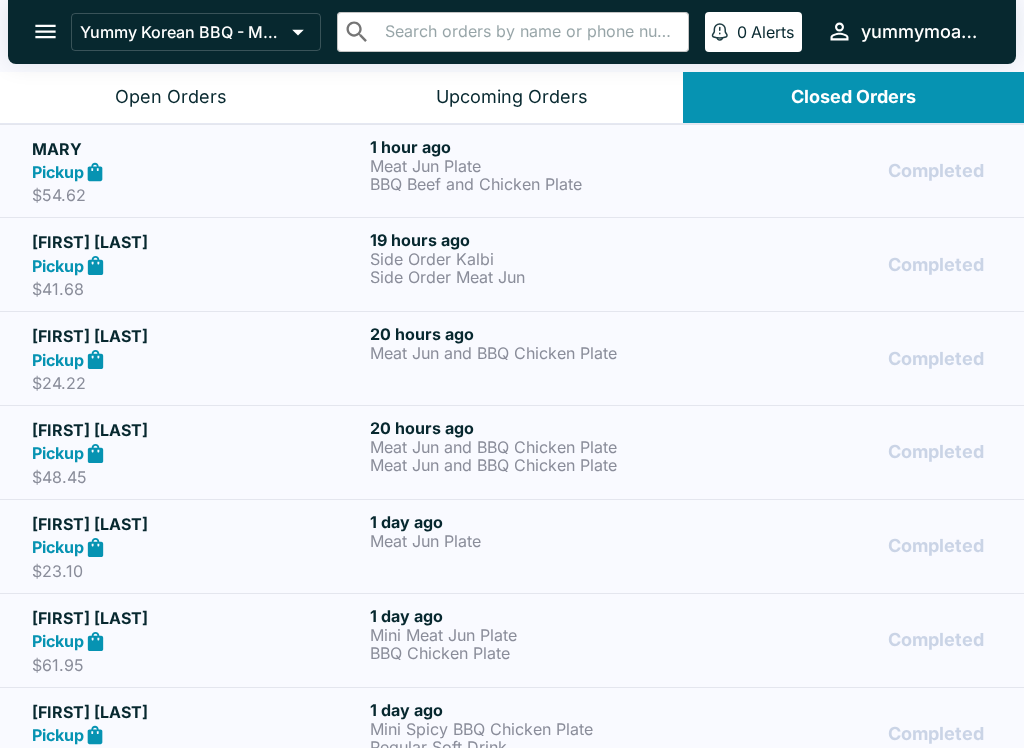 click on "Open Orders" at bounding box center (170, 97) 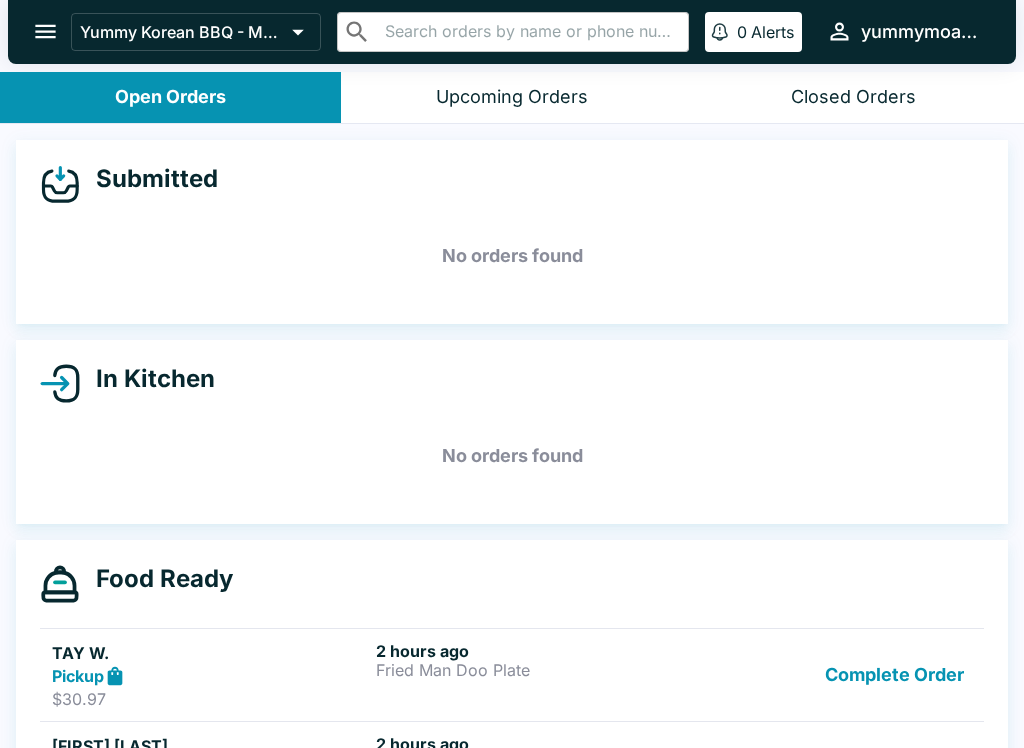 click on "Complete Order" at bounding box center [894, 675] 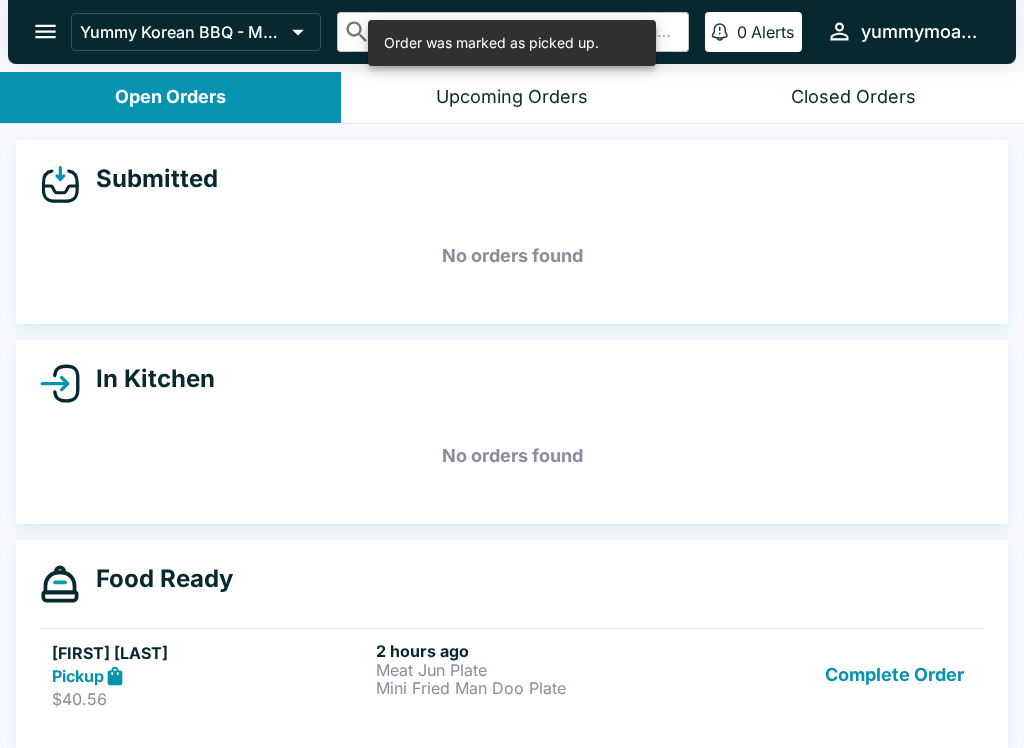 click on "Closed Orders" at bounding box center (853, 97) 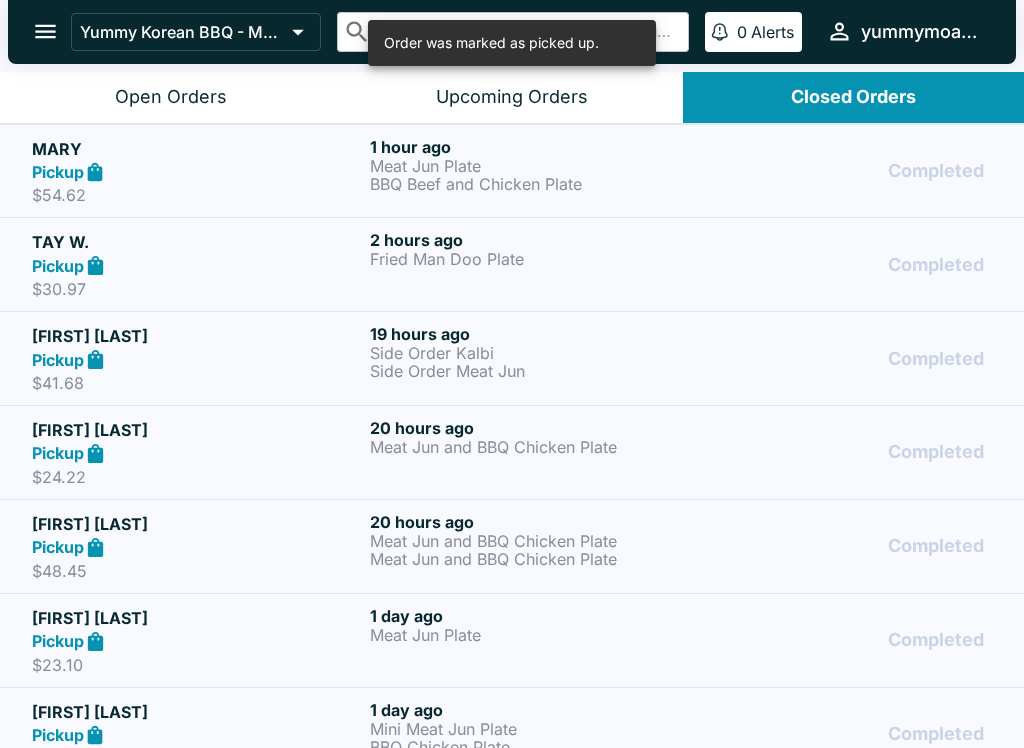click on "Pickup" at bounding box center (58, 266) 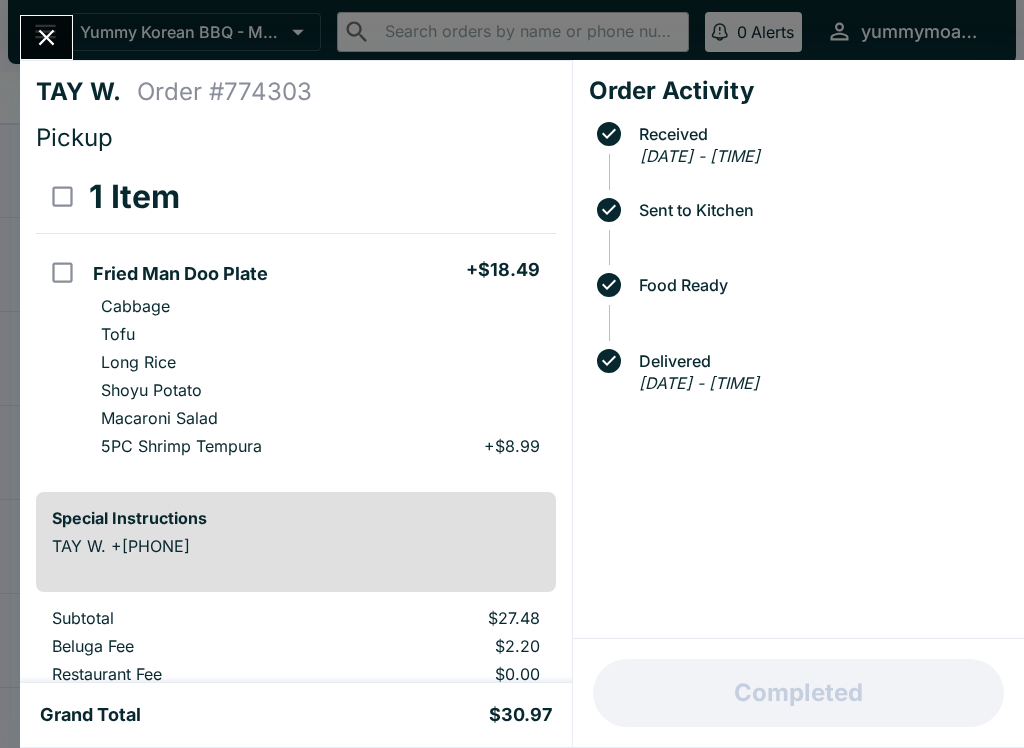 scroll, scrollTop: 0, scrollLeft: 0, axis: both 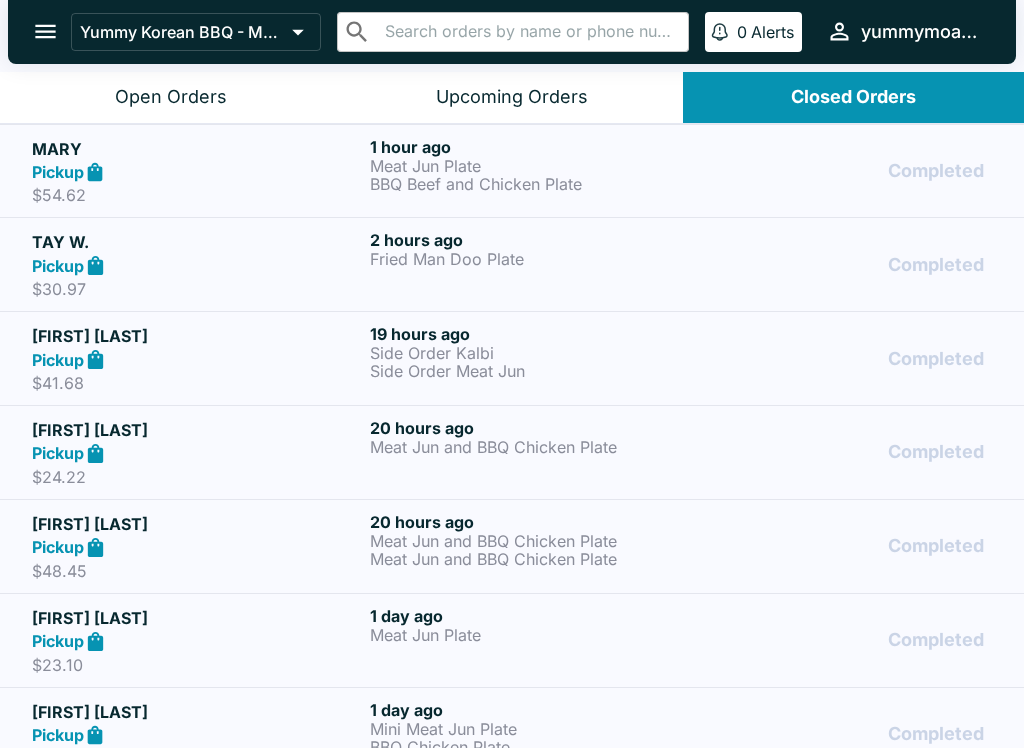 click 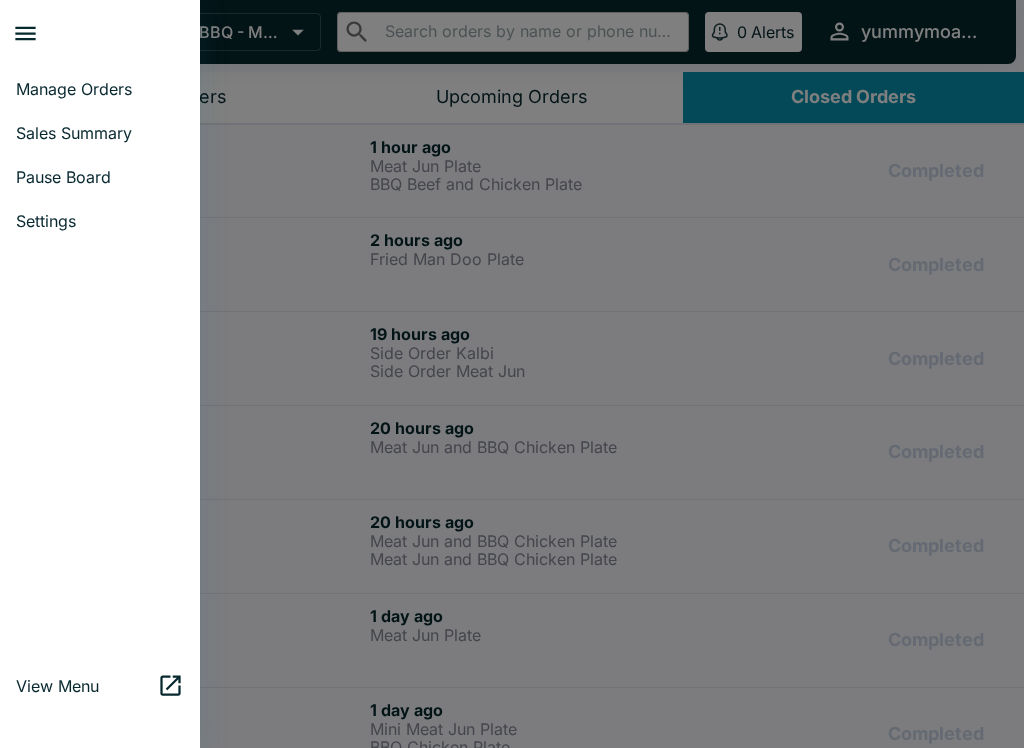 click at bounding box center [512, 374] 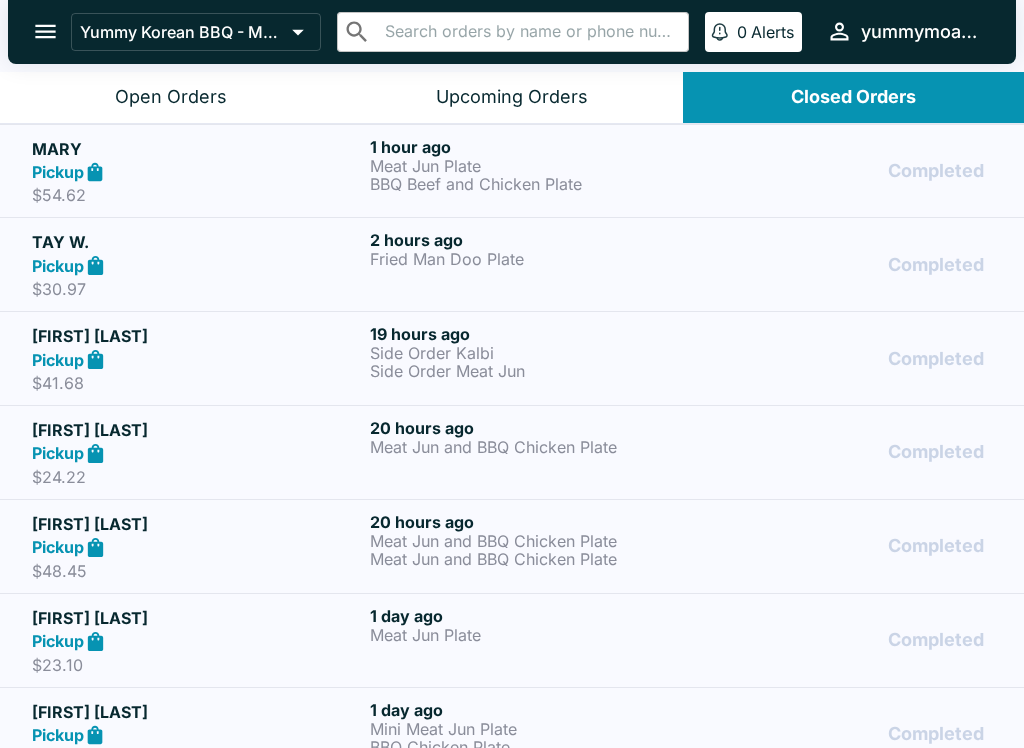 click on "yummymoanalua" at bounding box center (922, 32) 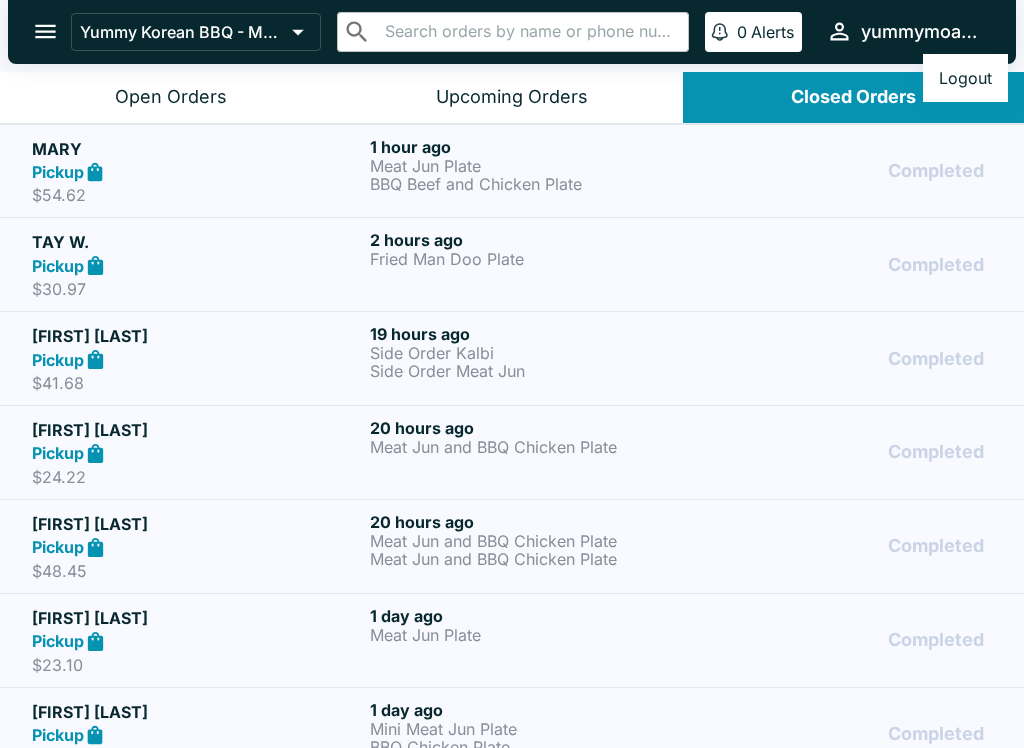click at bounding box center (512, 374) 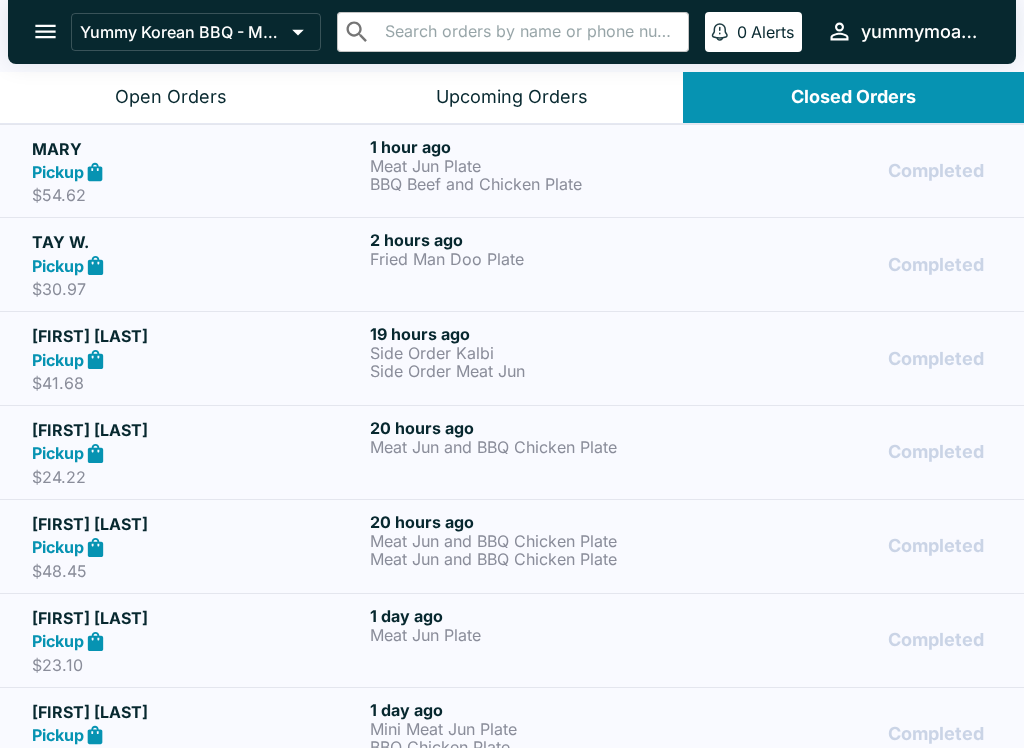 click on "2 hours ago" at bounding box center (535, 240) 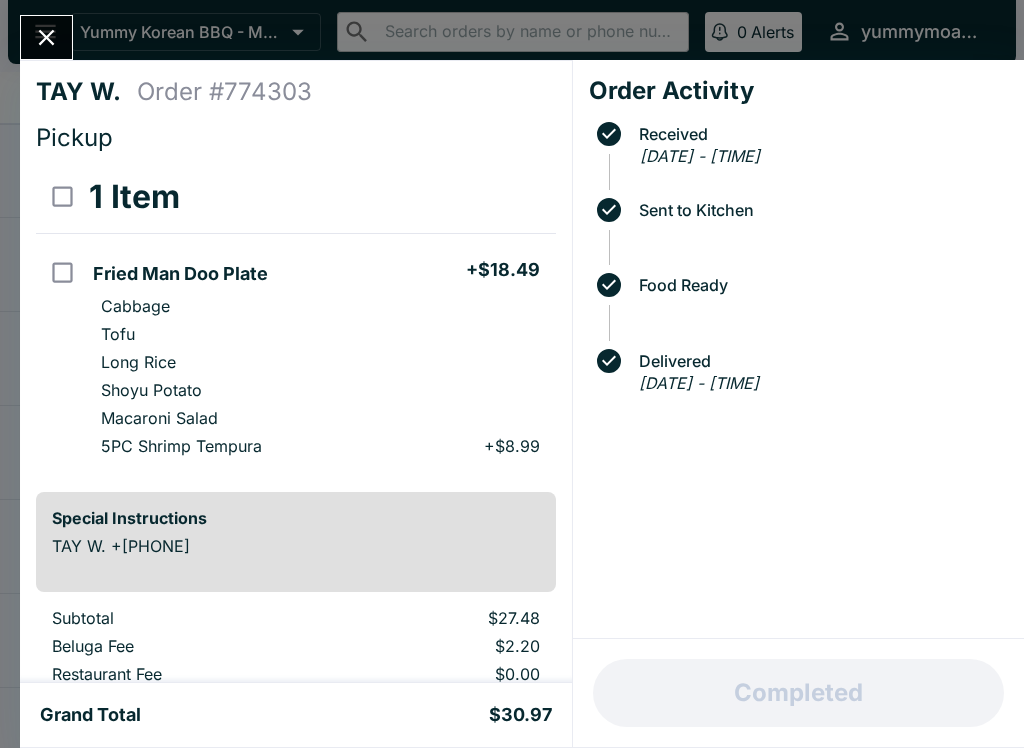 scroll, scrollTop: 0, scrollLeft: 0, axis: both 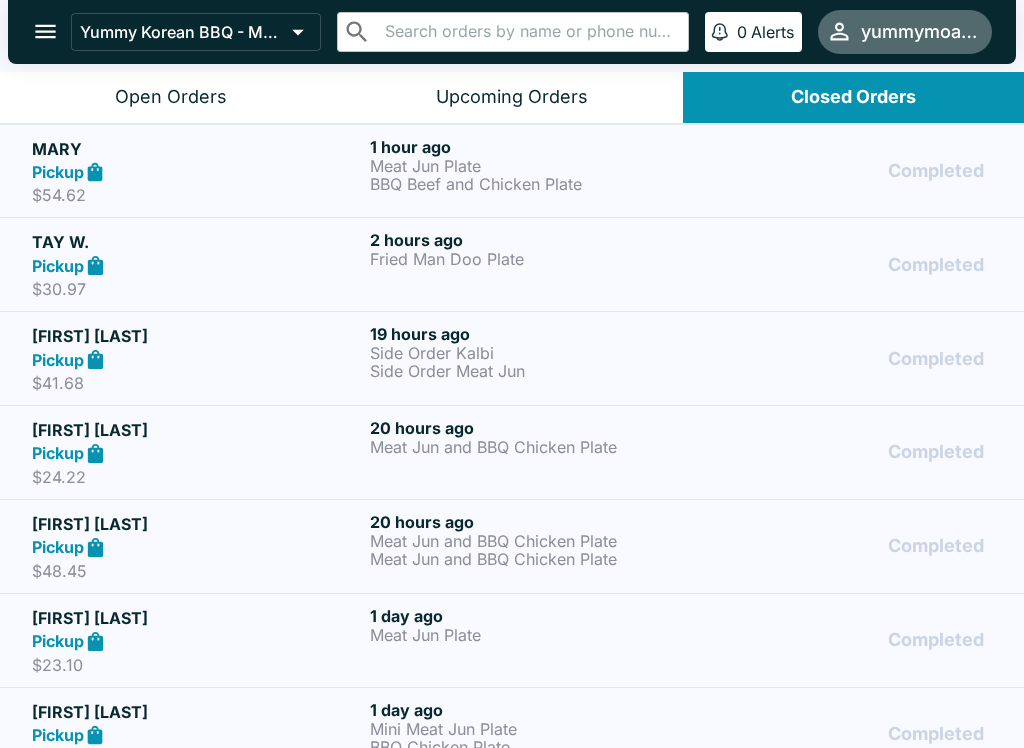 click on "yummymoanalua" at bounding box center (922, 32) 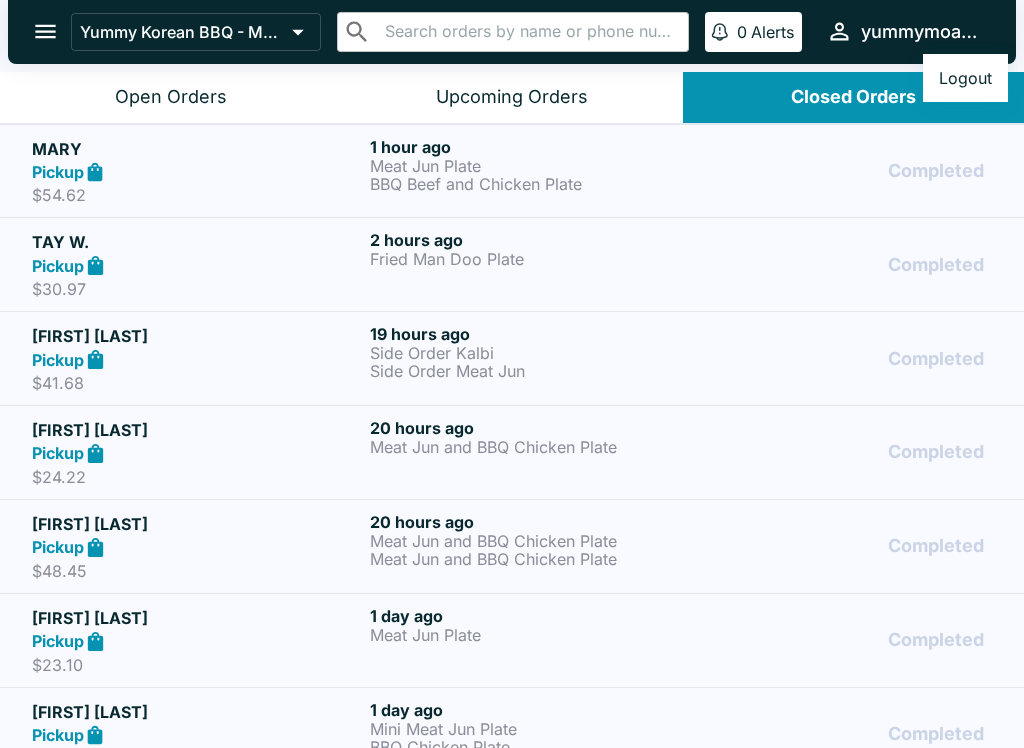 click at bounding box center [512, 374] 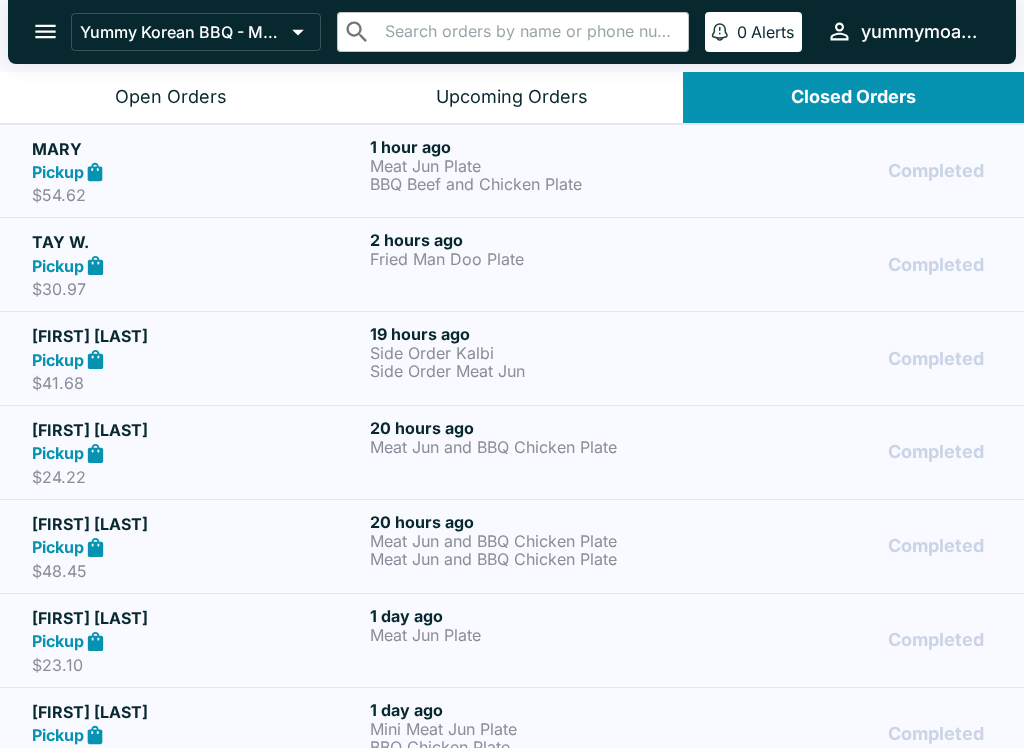 click 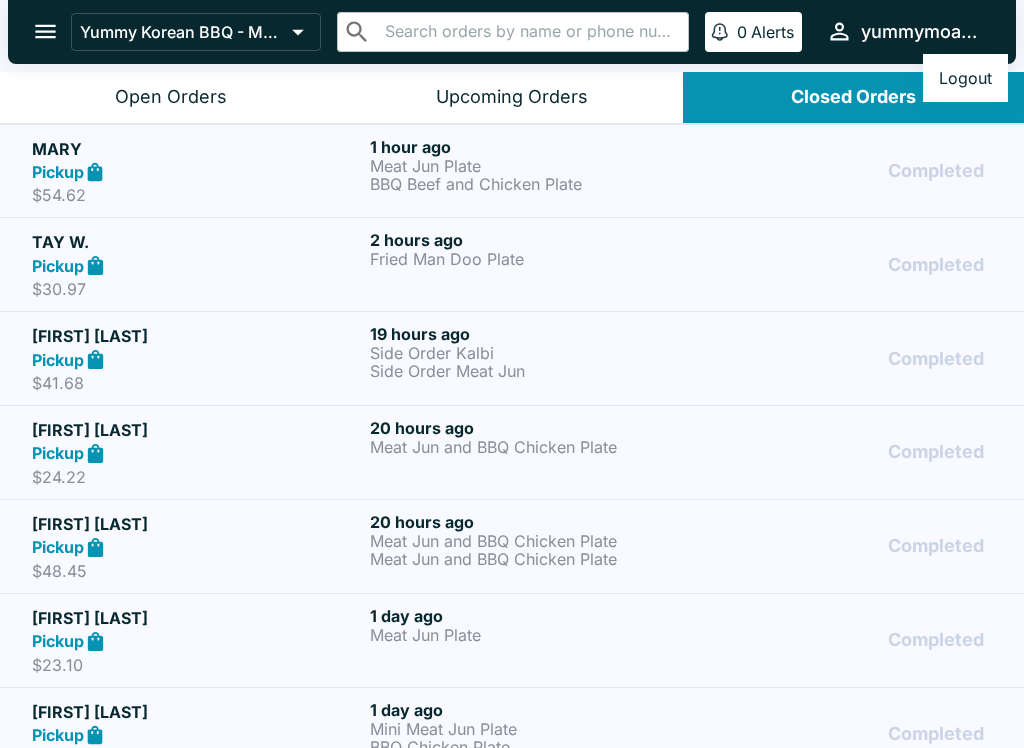 click at bounding box center [512, 374] 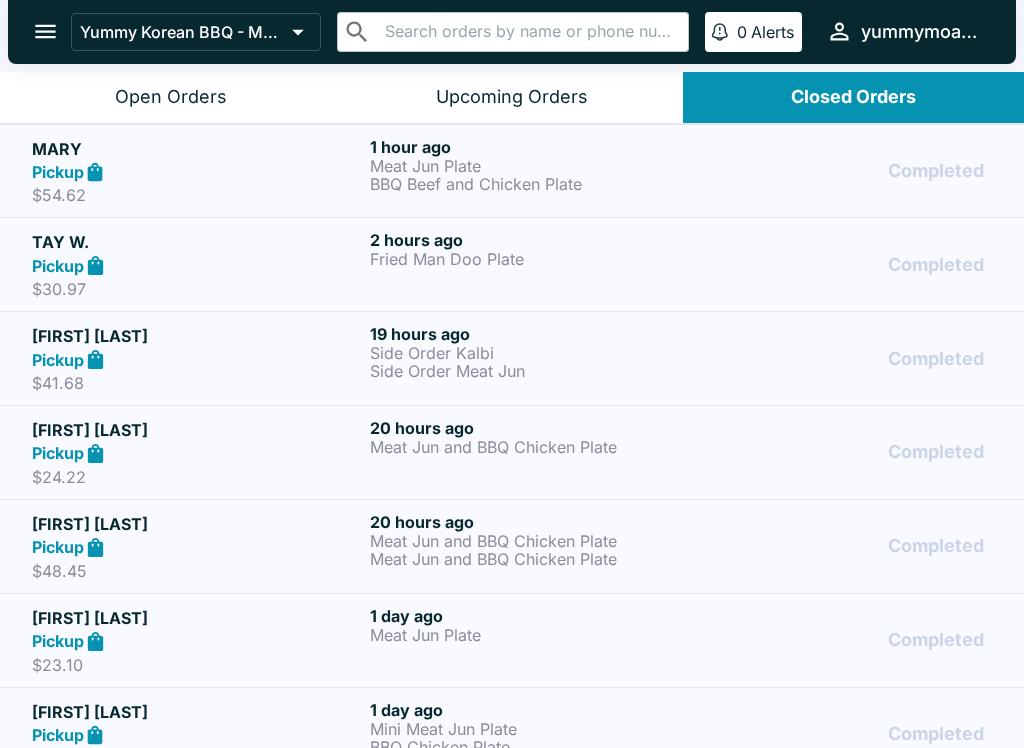 click on "Open Orders" at bounding box center (171, 97) 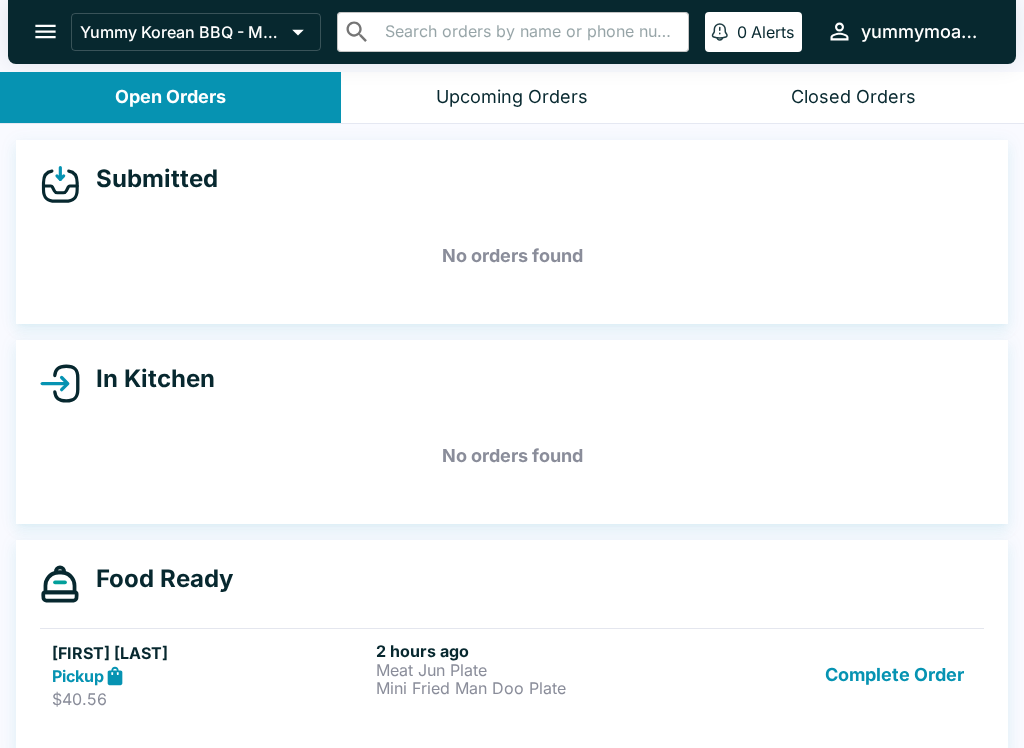 click 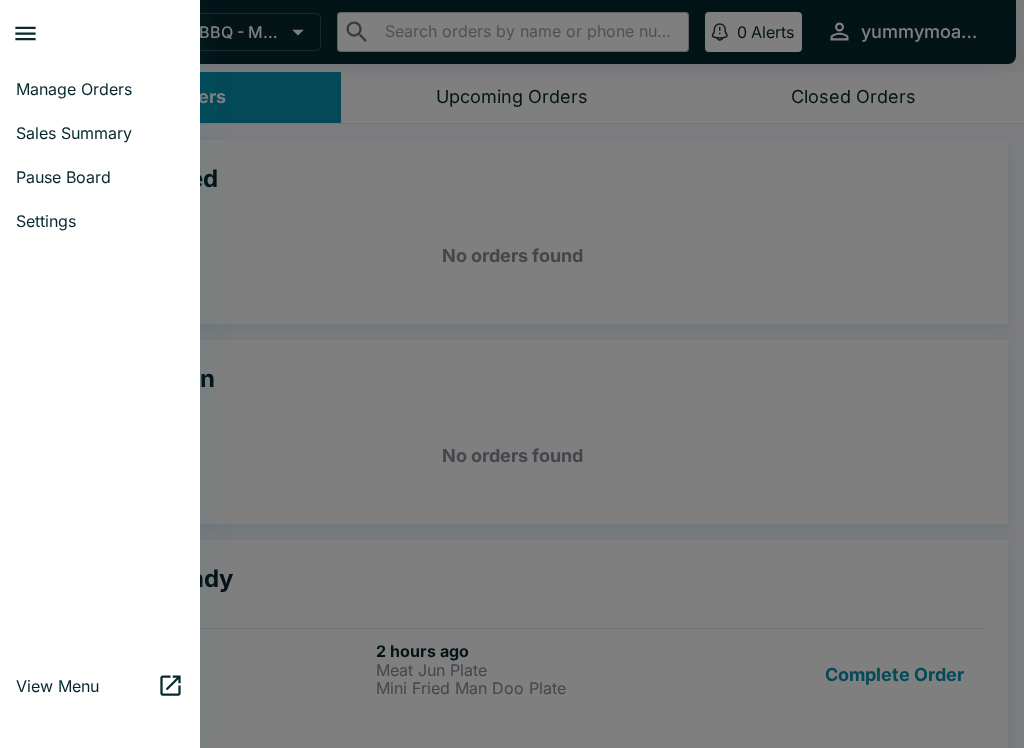 click on "Manage Orders" at bounding box center [100, 89] 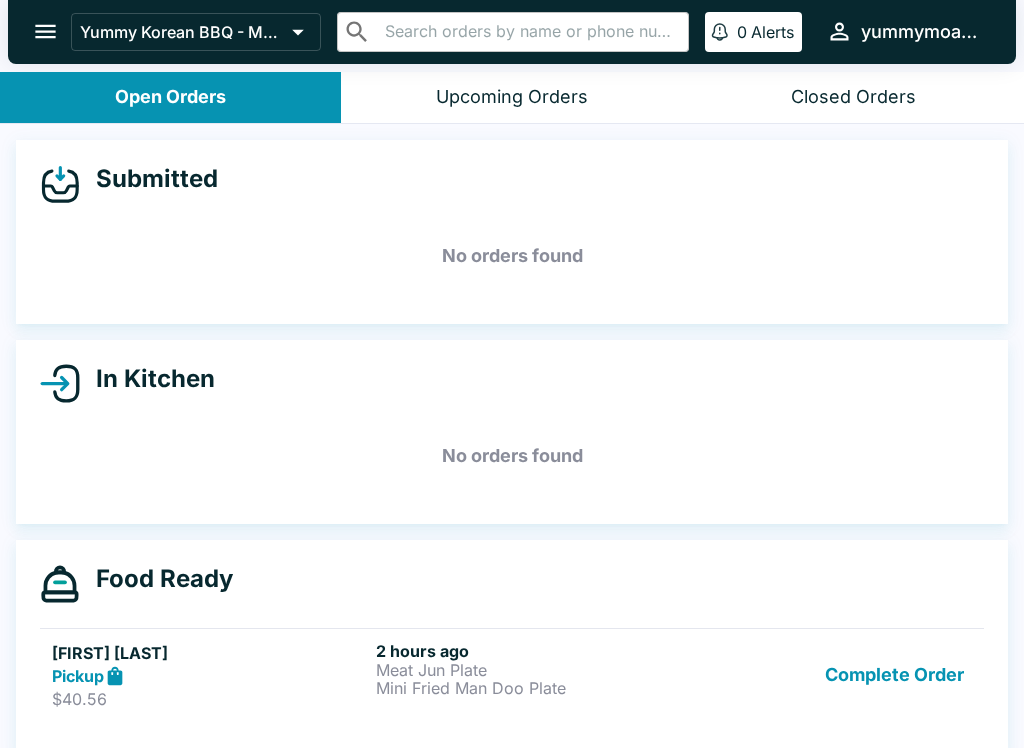 scroll, scrollTop: 0, scrollLeft: 0, axis: both 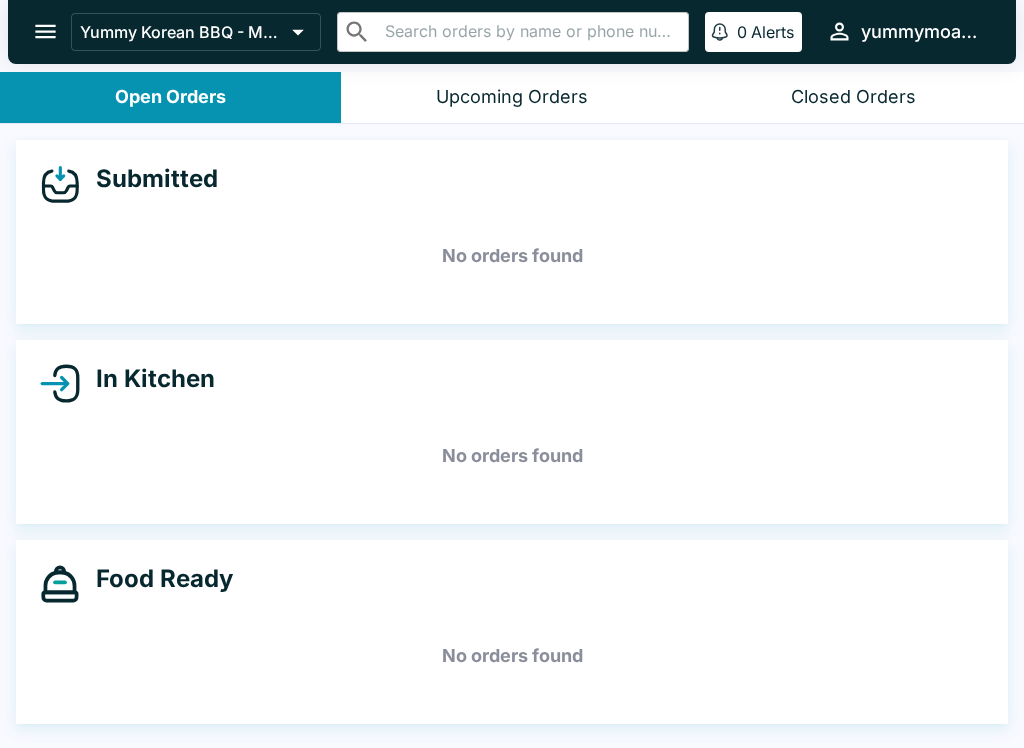 click on "Closed Orders" at bounding box center [853, 97] 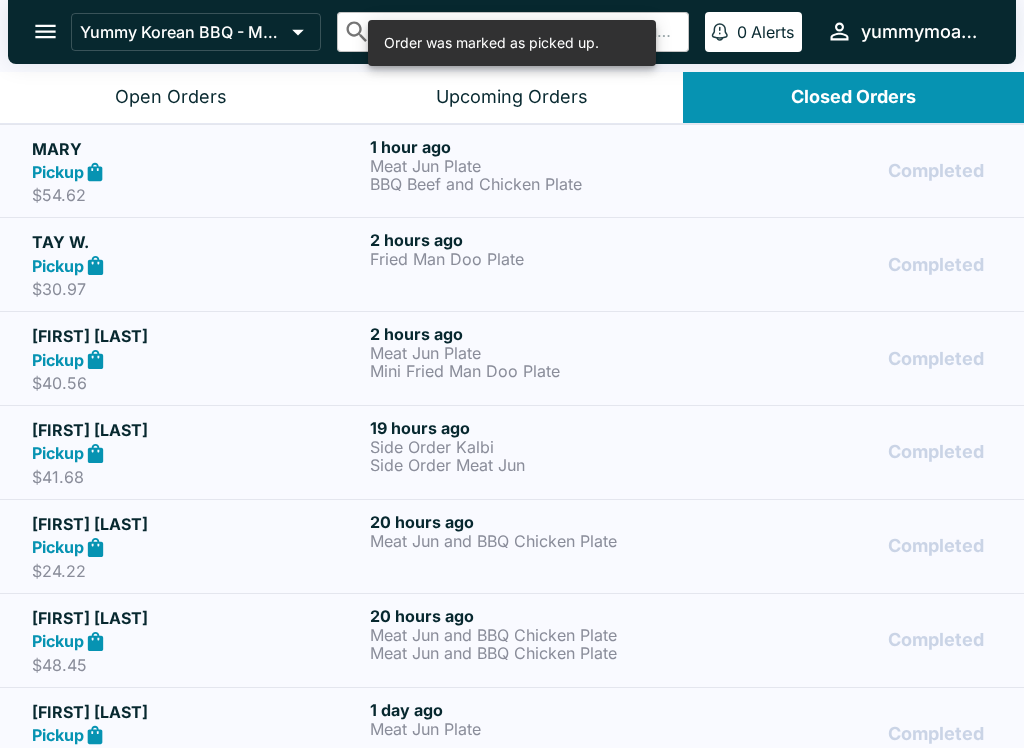 click on "Open Orders" at bounding box center [171, 97] 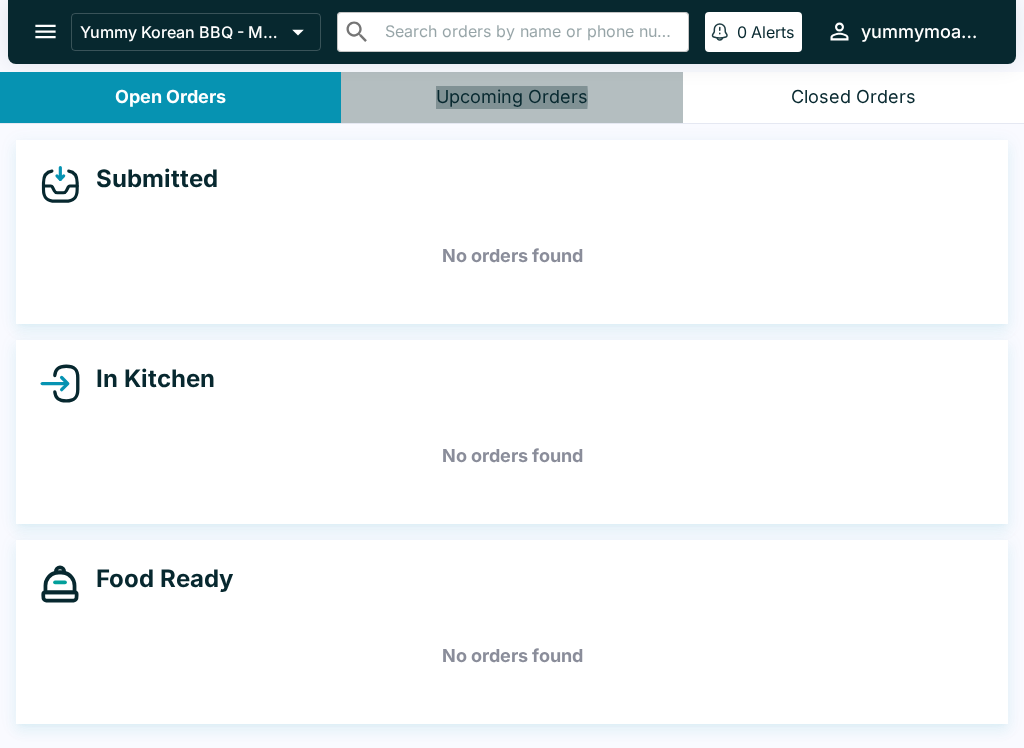 click on "Upcoming Orders" at bounding box center [512, 97] 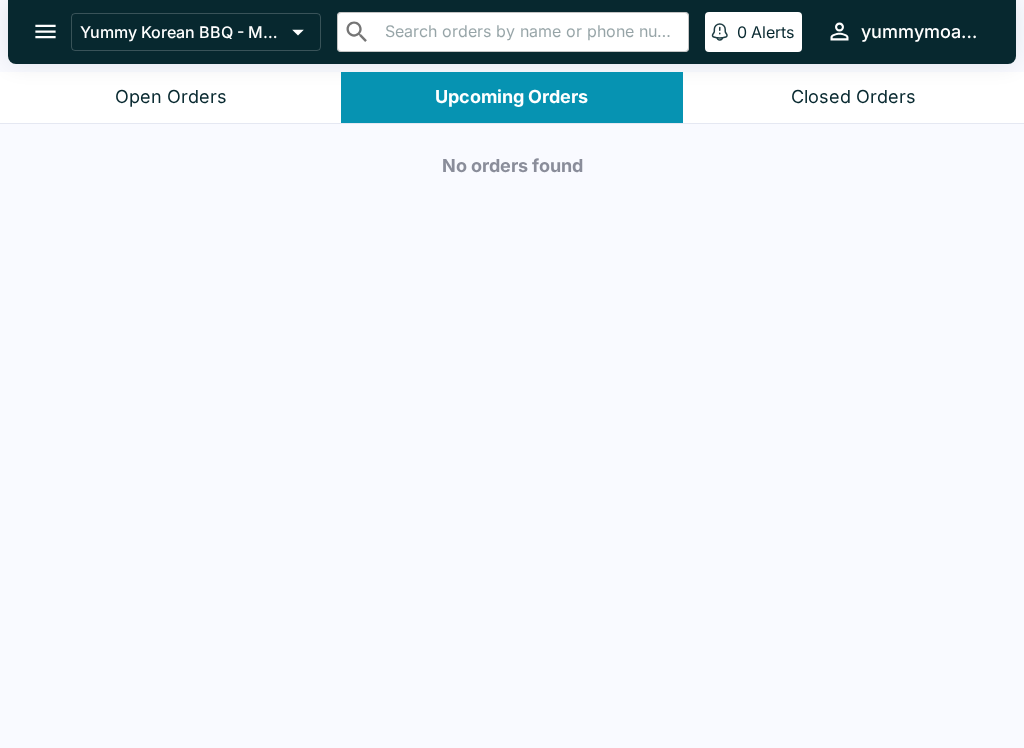 click on "Closed Orders" at bounding box center (853, 97) 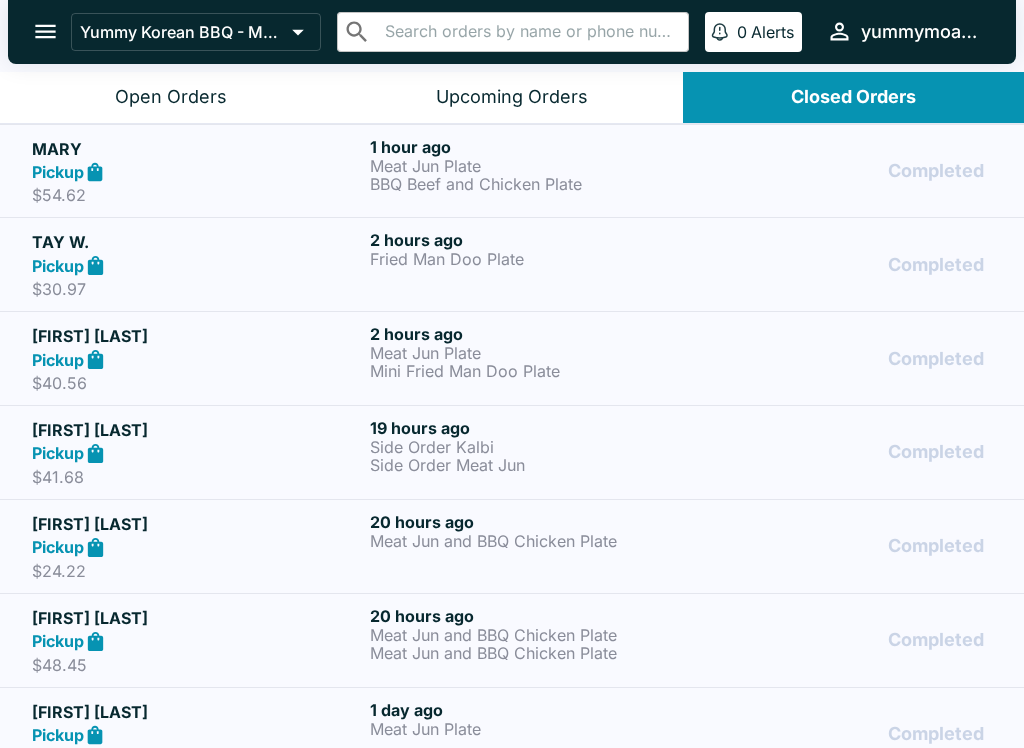 click on "Open Orders" at bounding box center [171, 97] 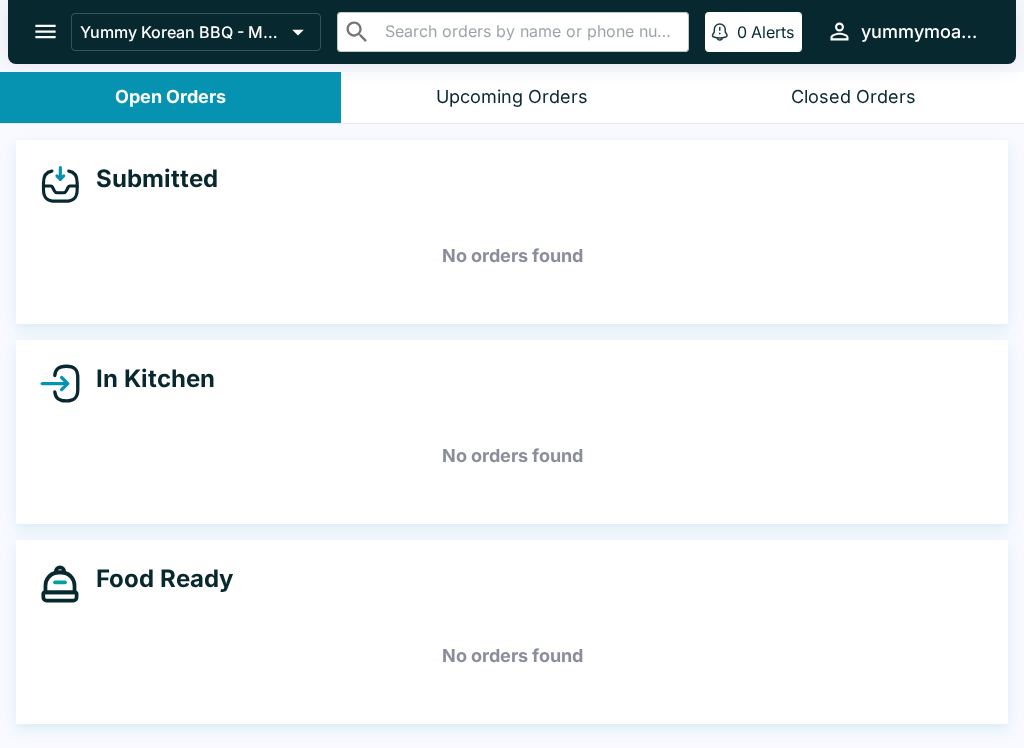 click at bounding box center (45, 31) 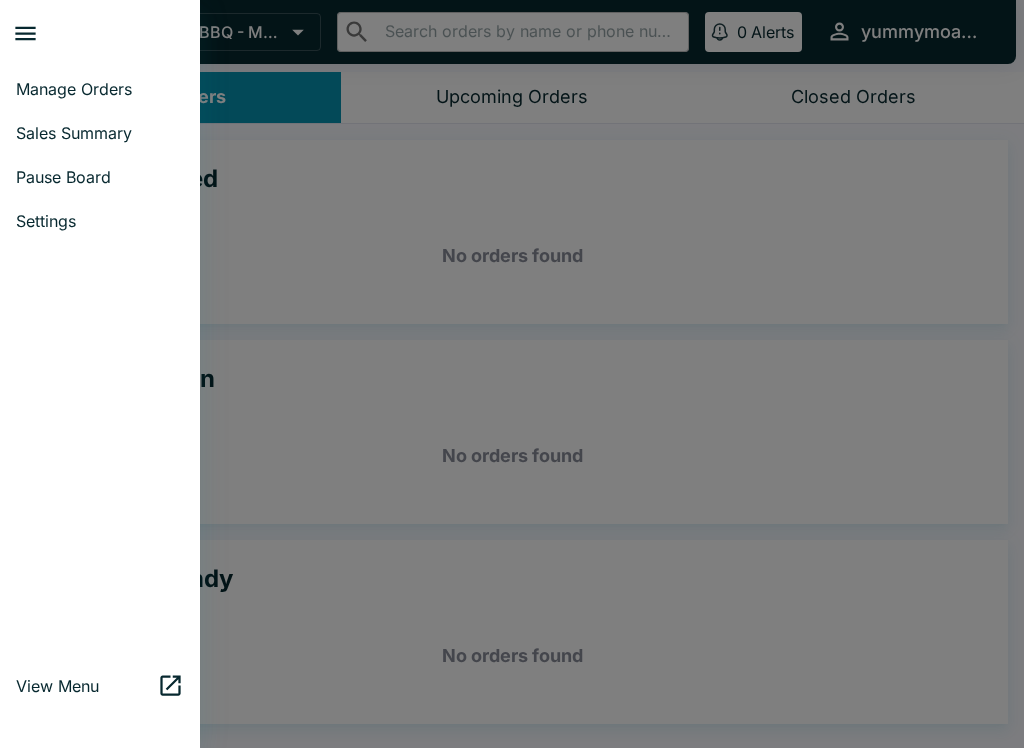 click on "Manage Orders" at bounding box center [100, 89] 